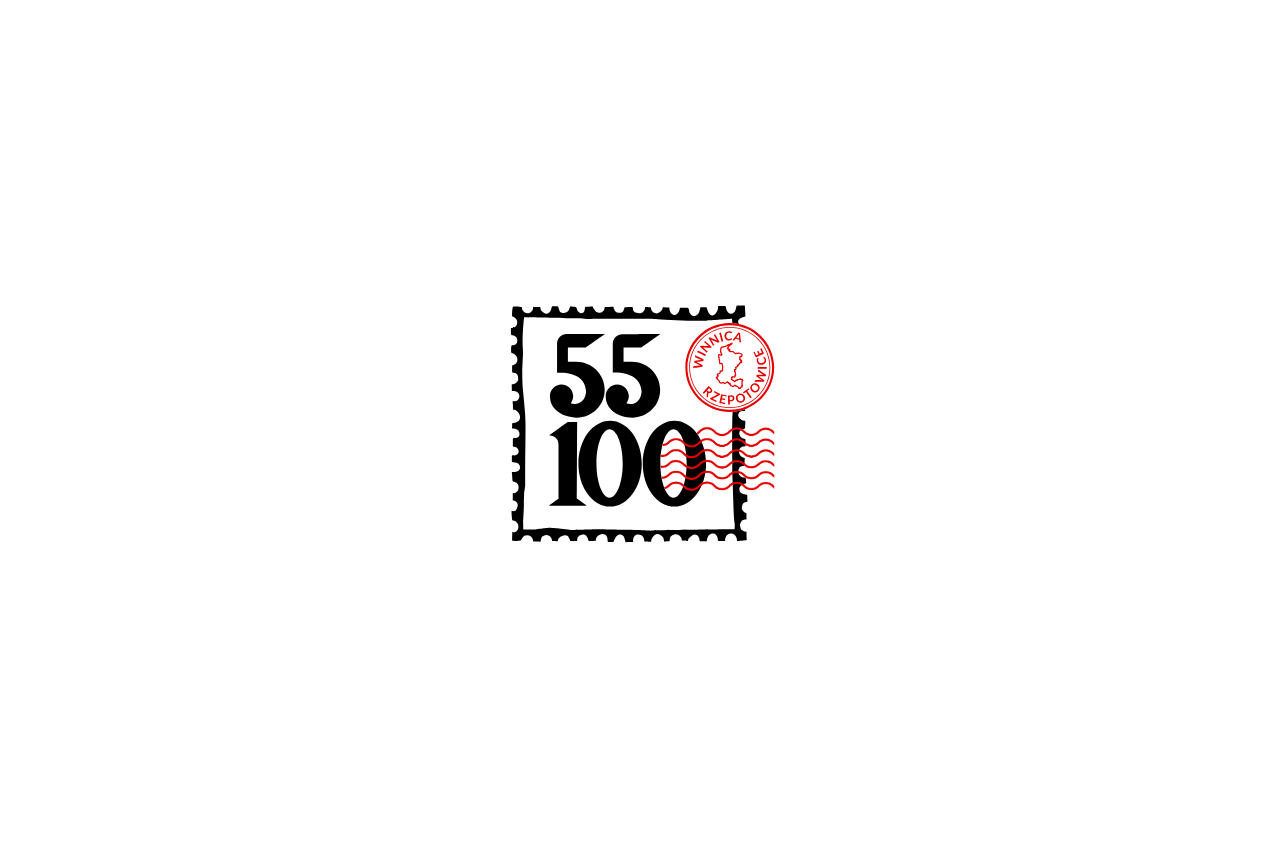 scroll, scrollTop: 0, scrollLeft: 0, axis: both 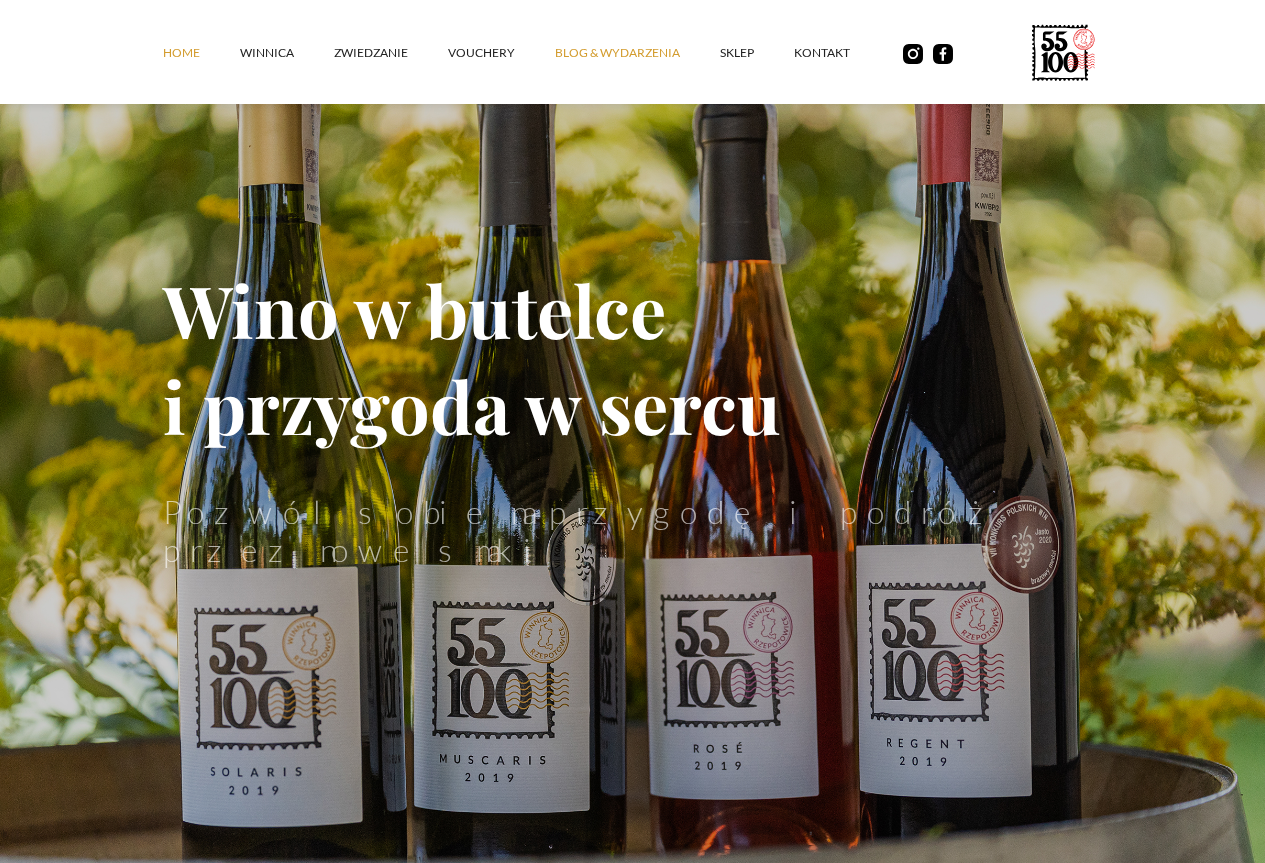 click on "Blog & Wydarzenia" at bounding box center [637, 53] 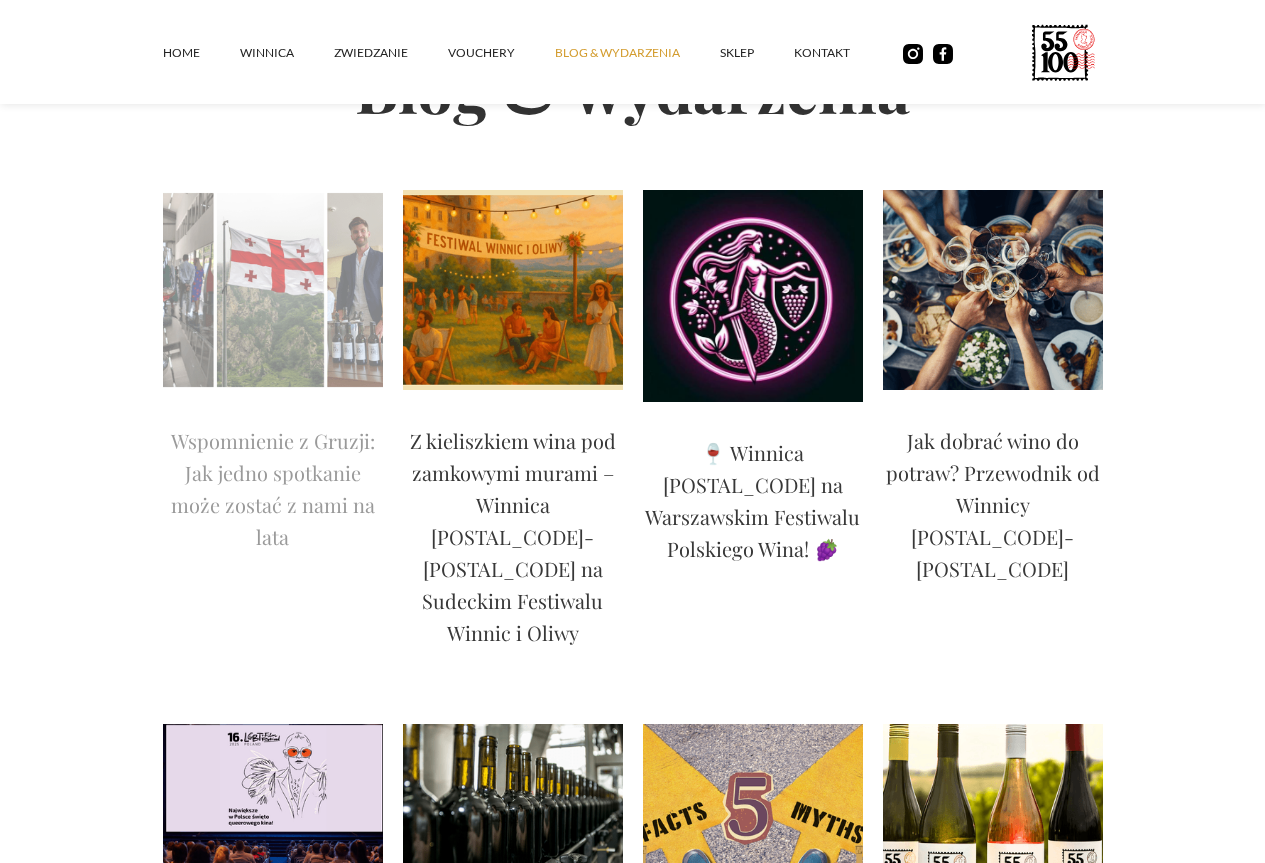 scroll, scrollTop: 200, scrollLeft: 0, axis: vertical 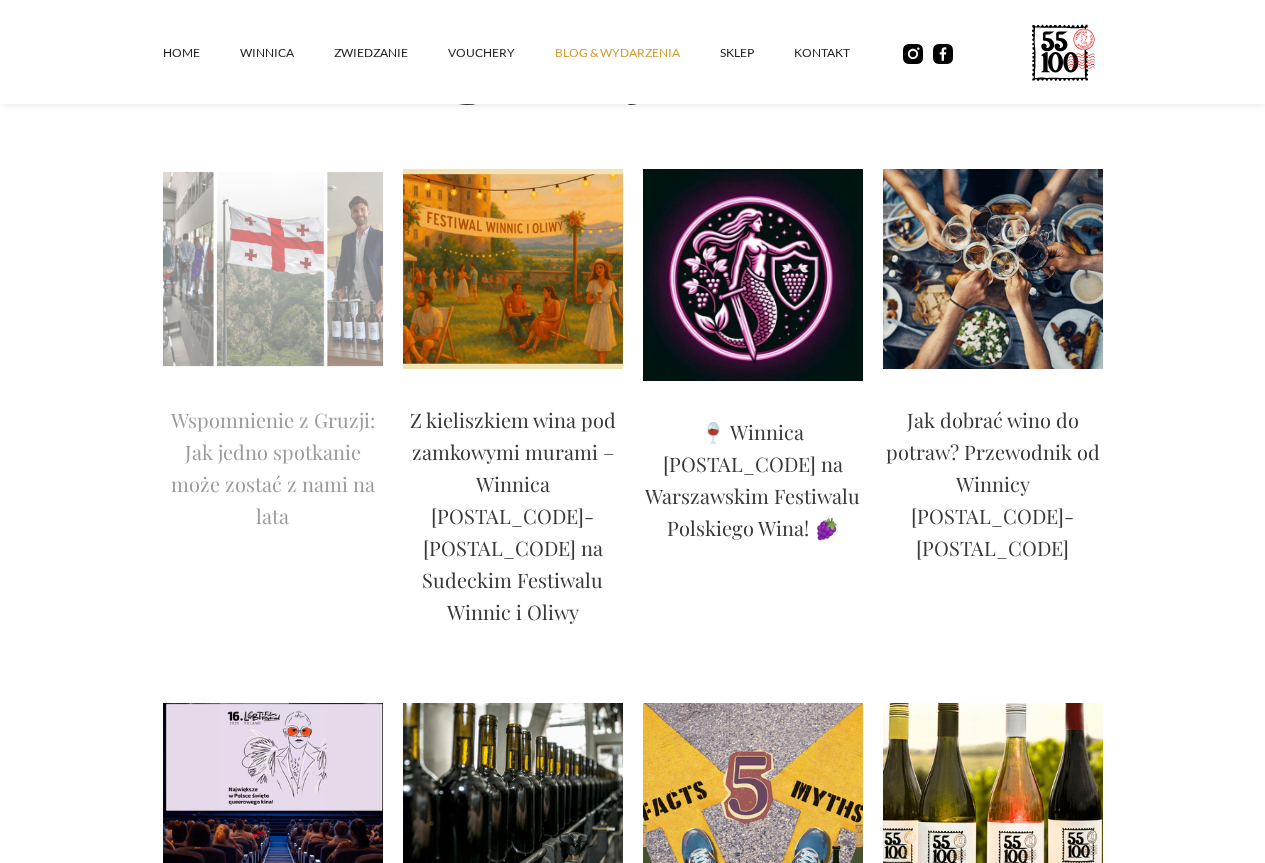 click on "Wspomnienie z Gruzji: Jak jedno spotkanie może zostać z nami na lata" at bounding box center [273, 468] 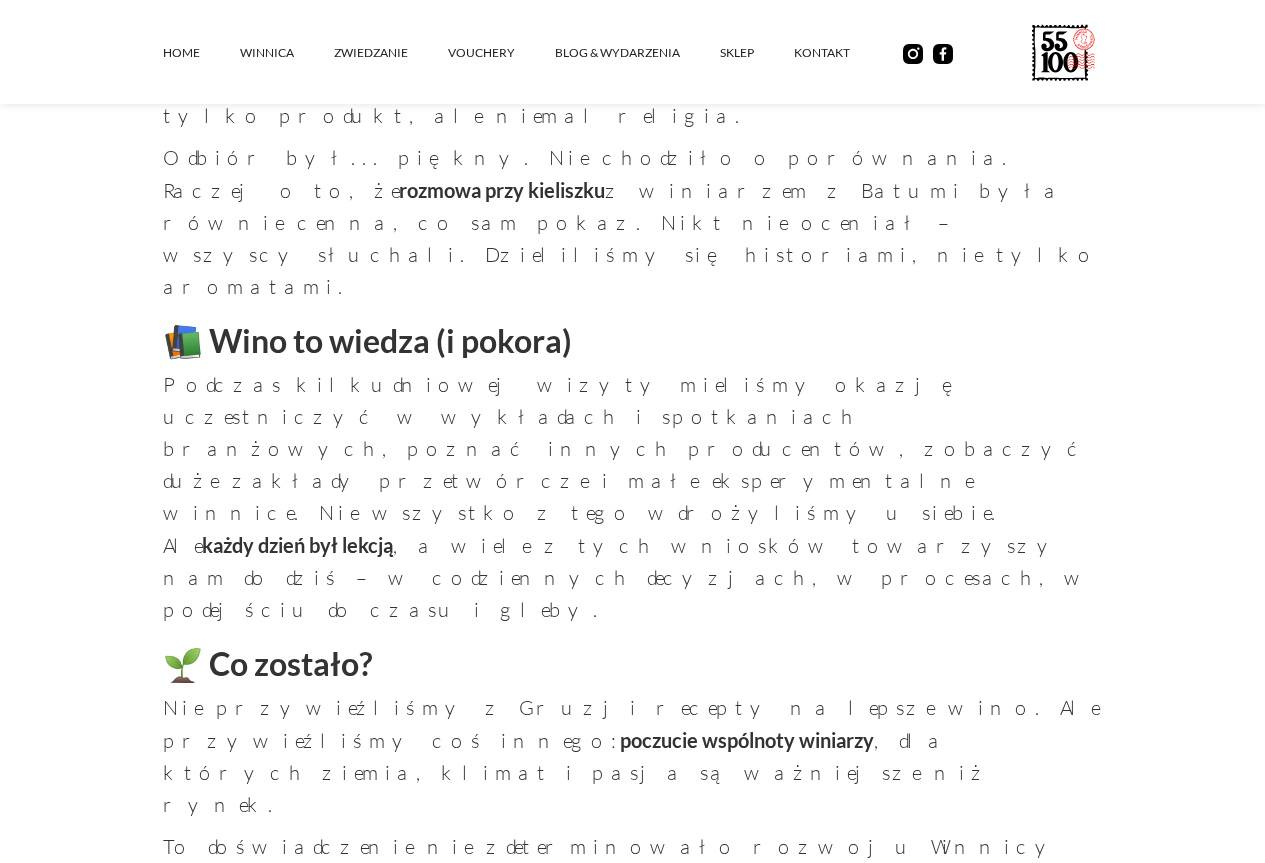 scroll, scrollTop: 2100, scrollLeft: 0, axis: vertical 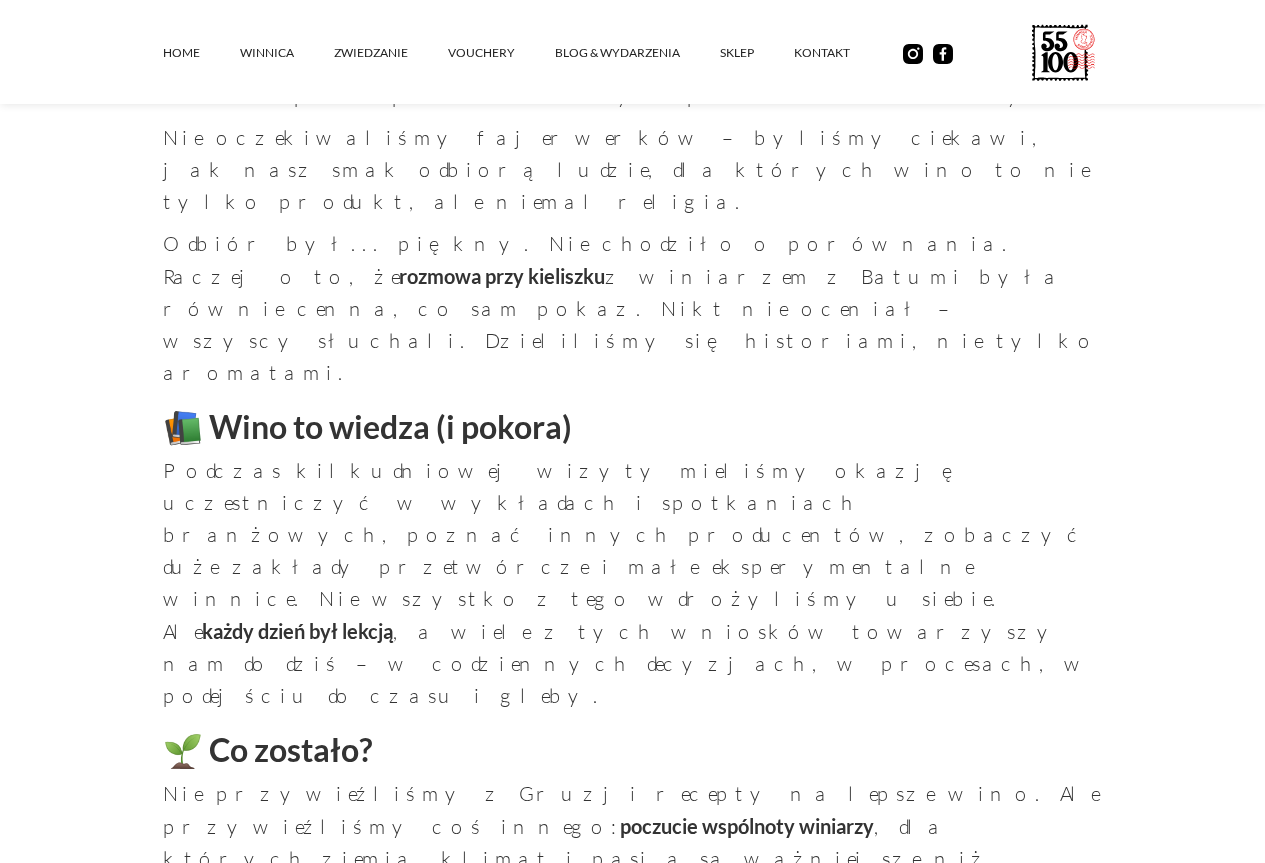 click on "Wróć do listy wydarzeń" at bounding box center [633, 1545] 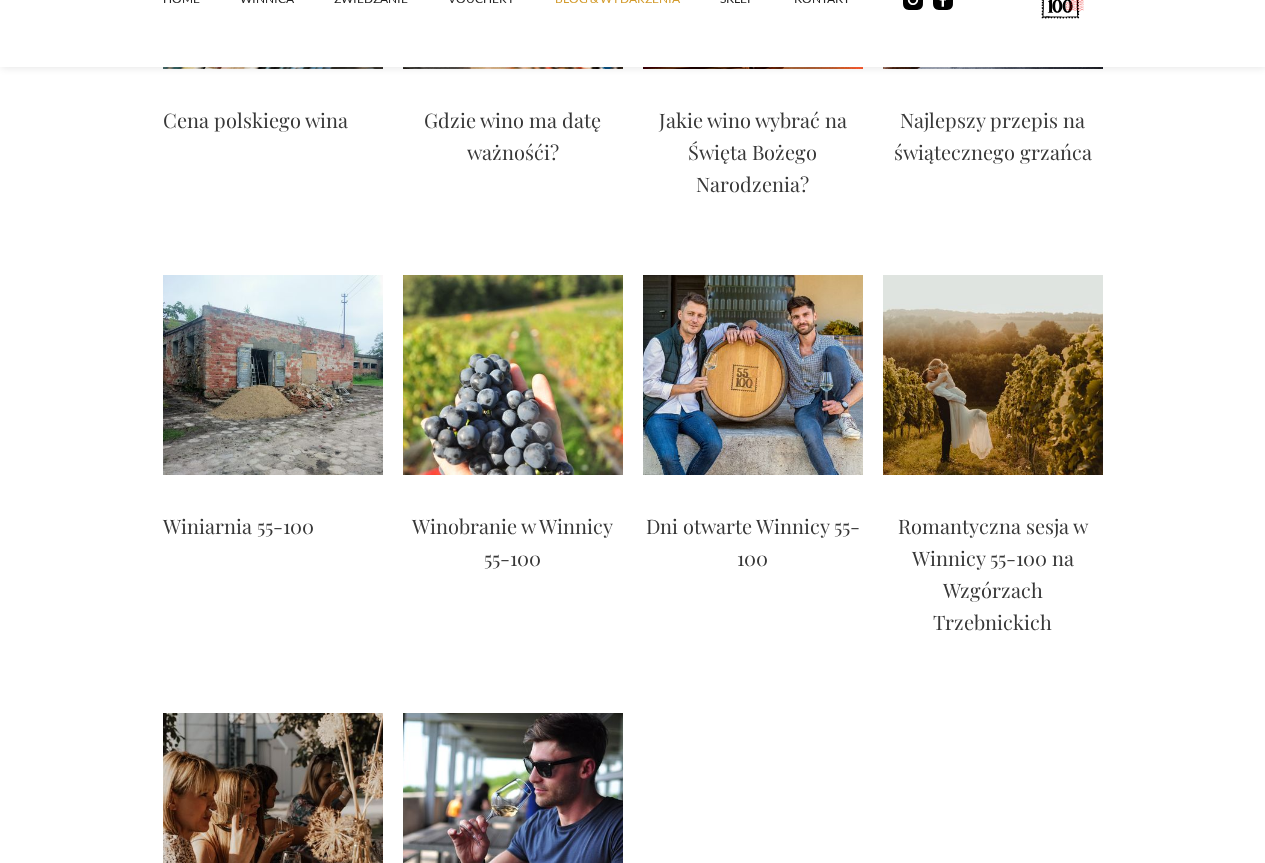 scroll, scrollTop: 4300, scrollLeft: 0, axis: vertical 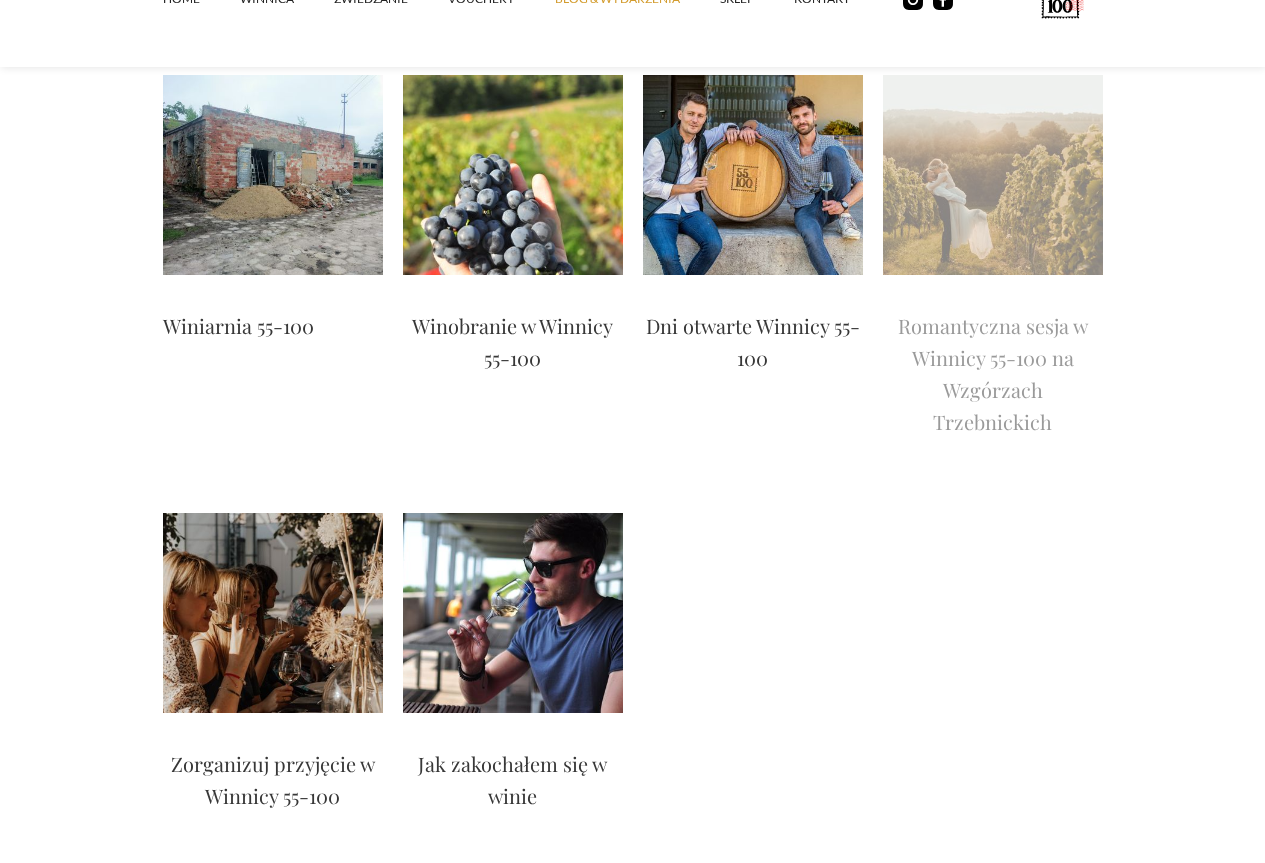 click on "Romantyczna sesja w Winnicy 55-100 na Wzgórzach Trzebnickich" at bounding box center [993, 374] 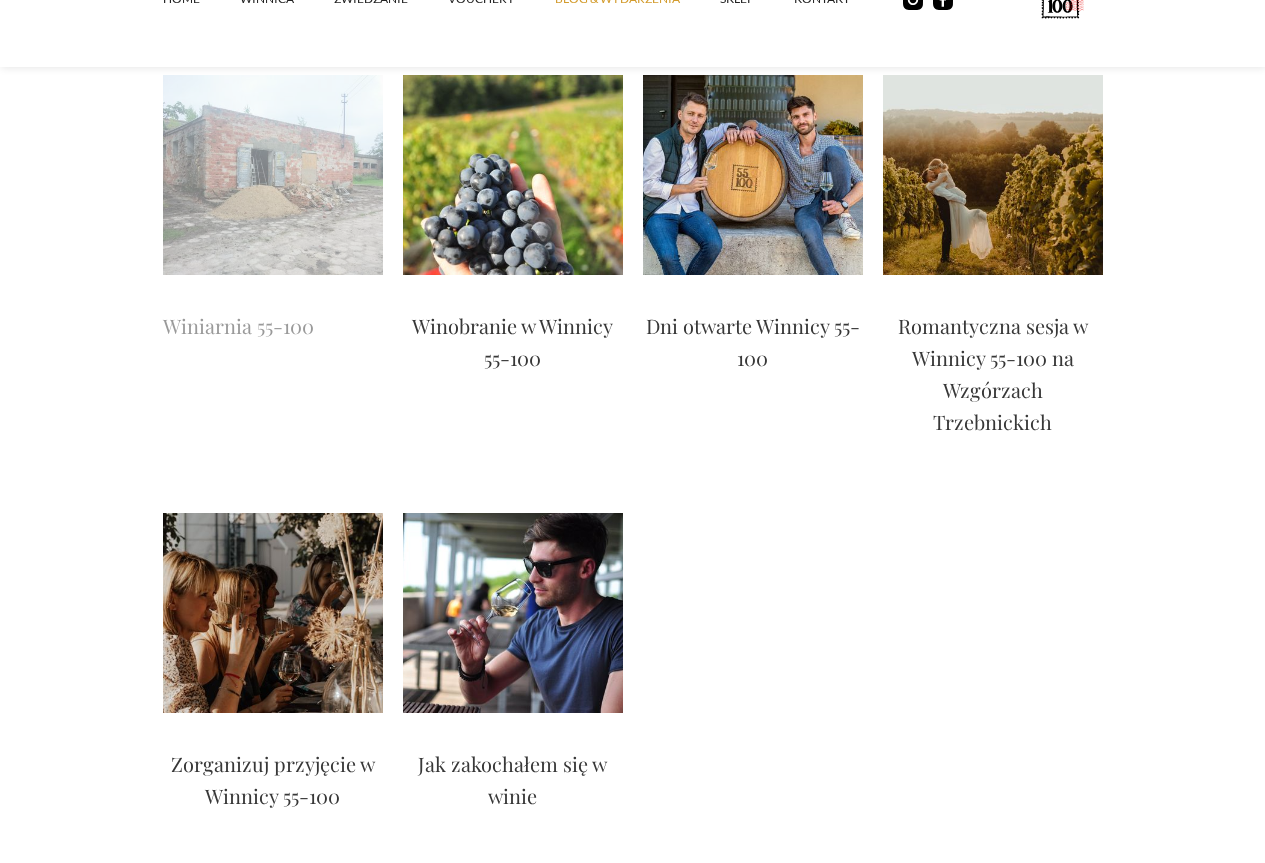 click at bounding box center (273, 175) 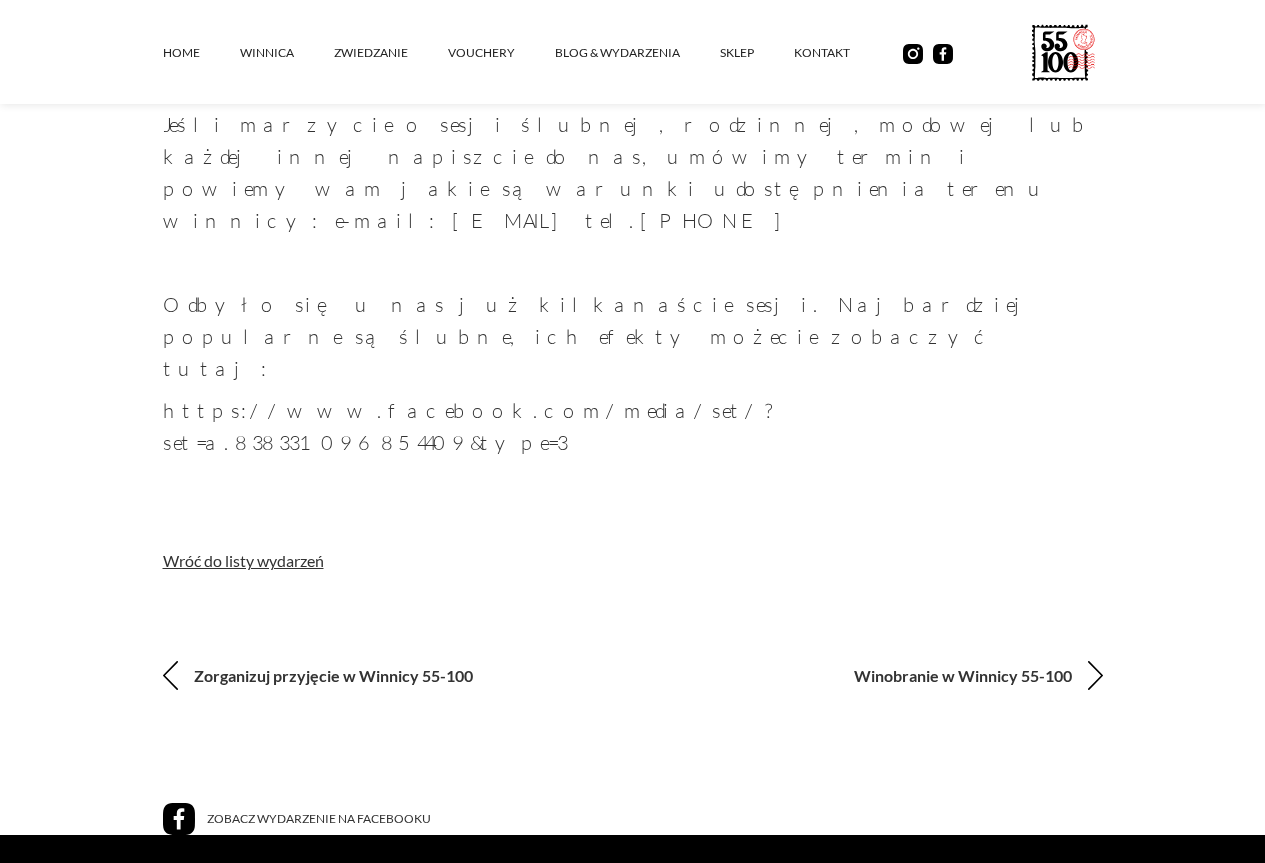 scroll, scrollTop: 1800, scrollLeft: 0, axis: vertical 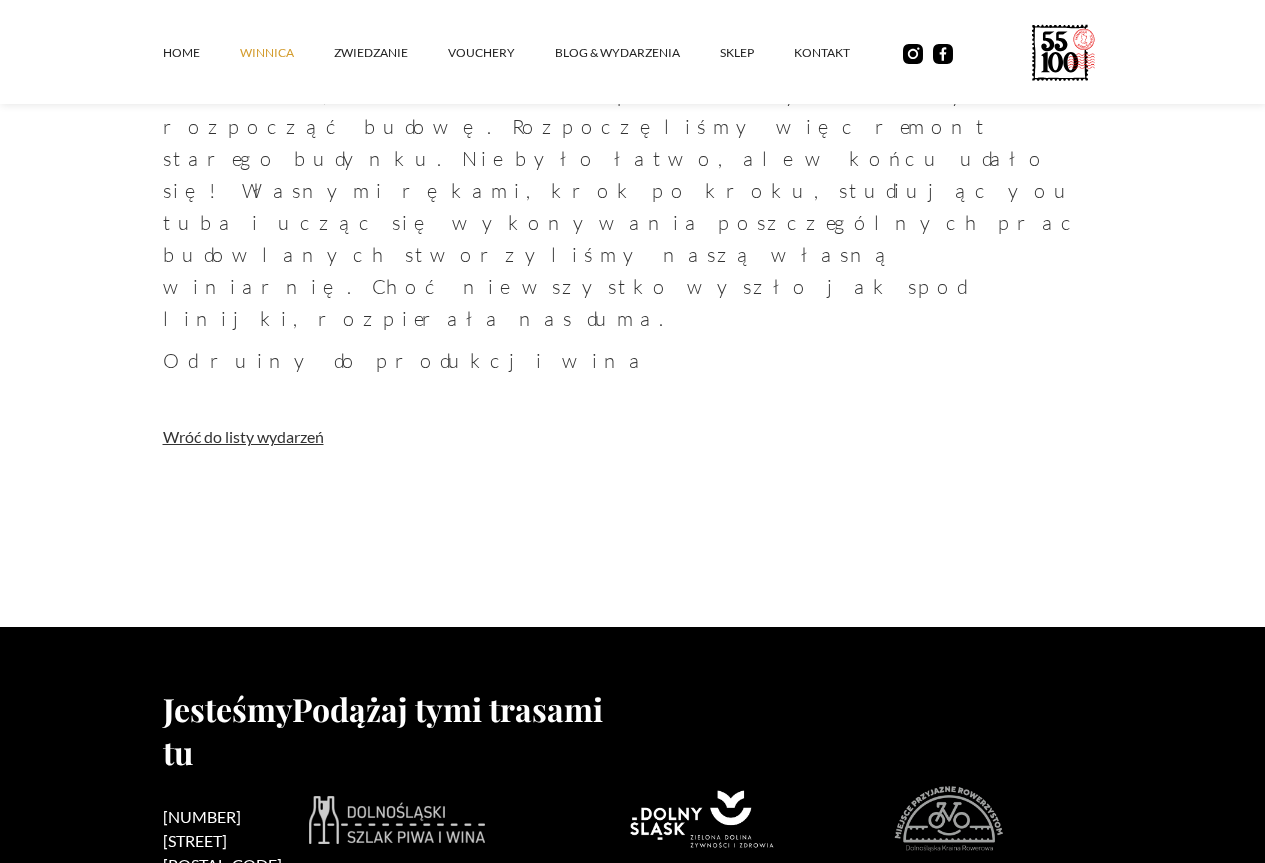 click on "winnica" at bounding box center (287, 53) 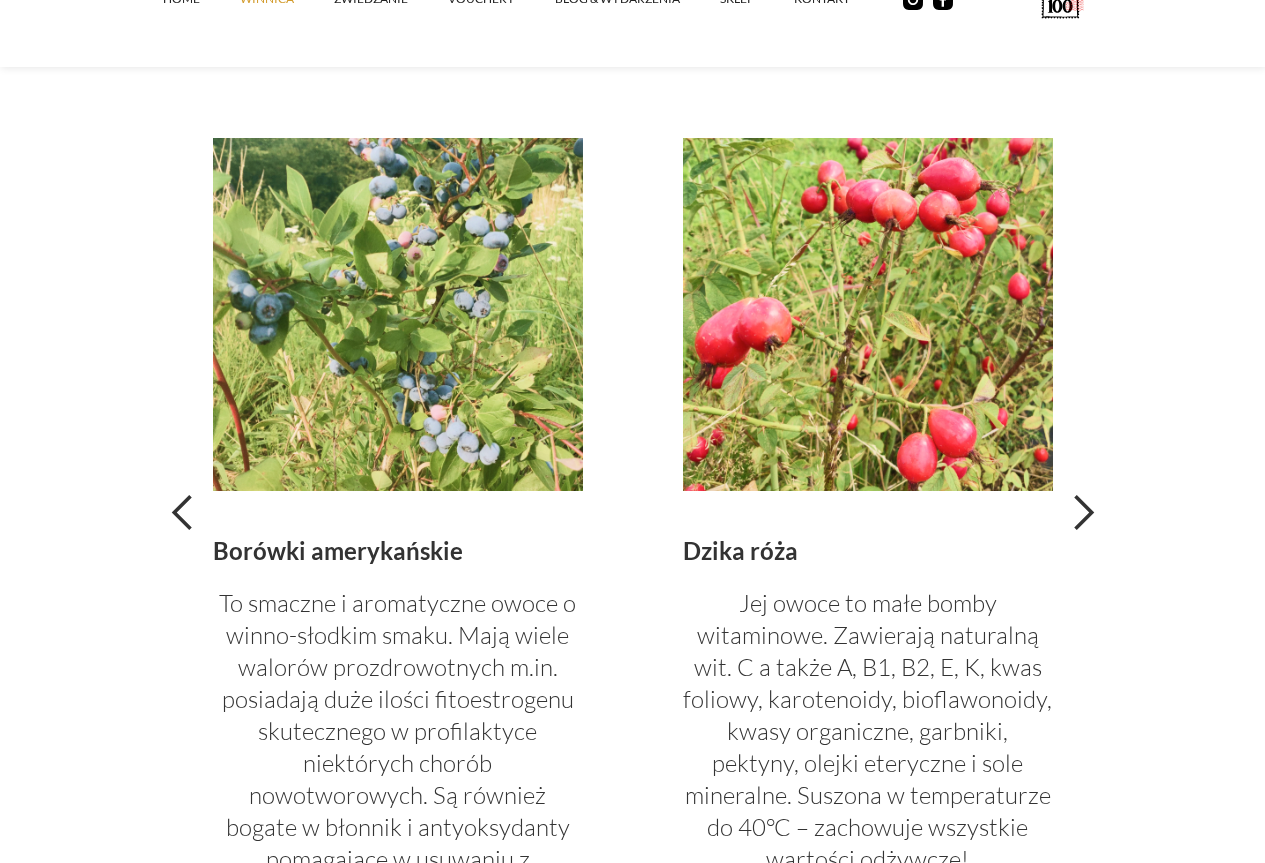 scroll, scrollTop: 4600, scrollLeft: 0, axis: vertical 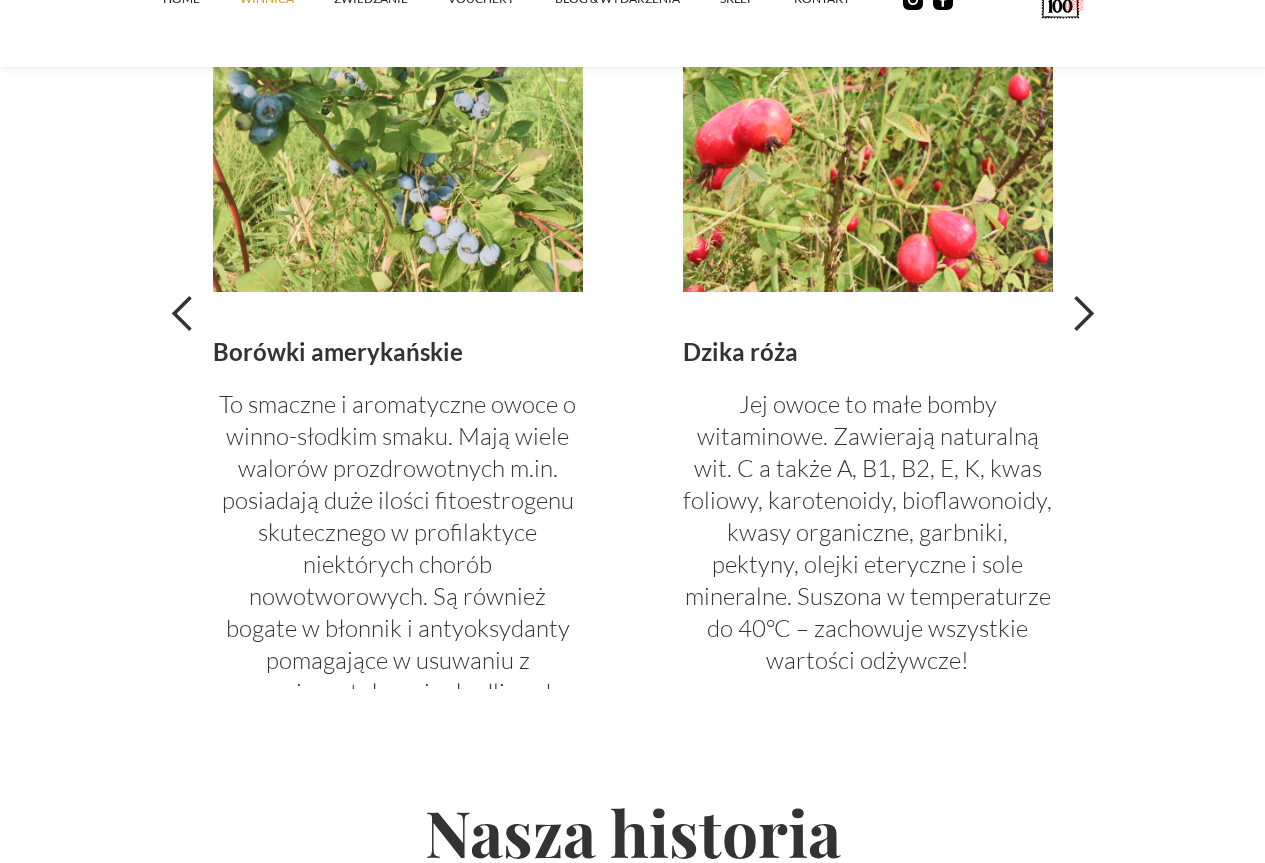 click at bounding box center (1083, 314) 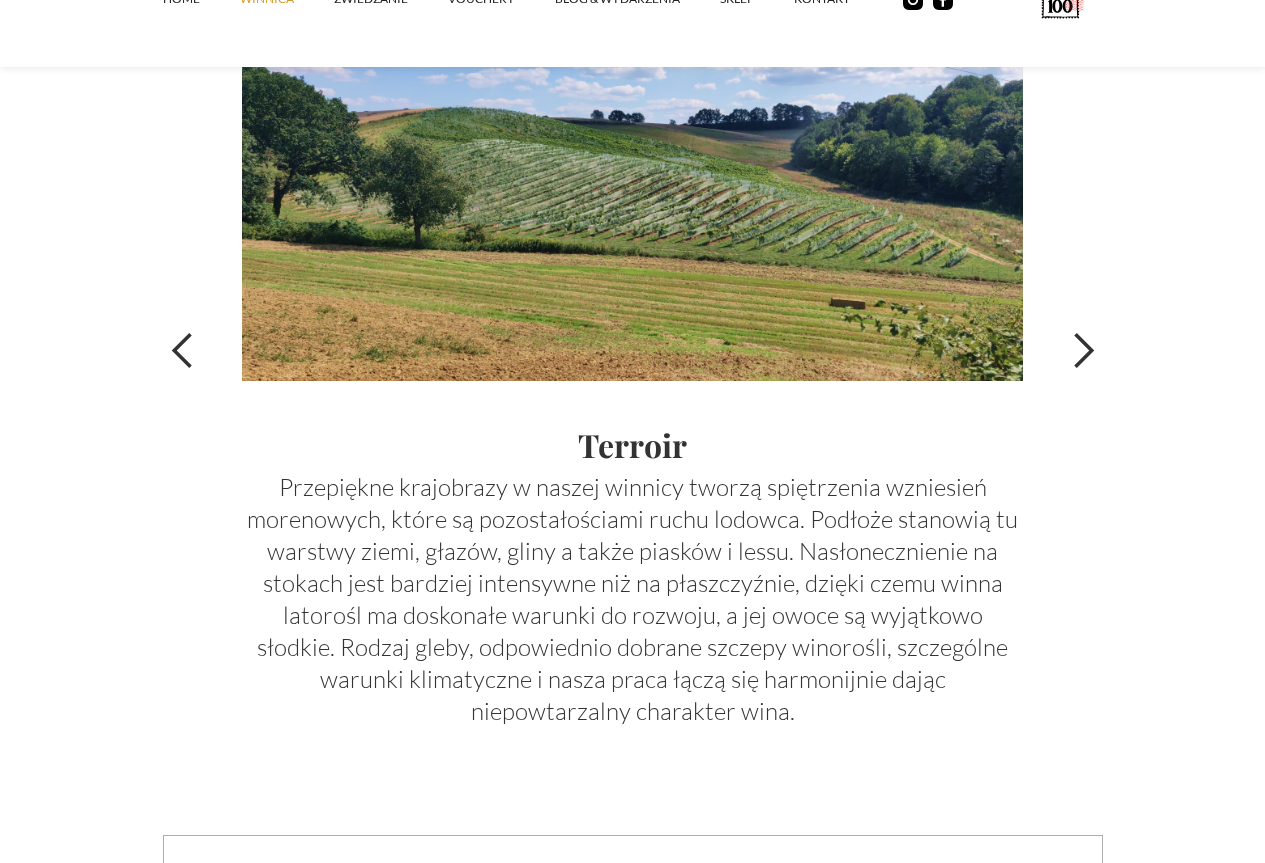scroll, scrollTop: 6900, scrollLeft: 0, axis: vertical 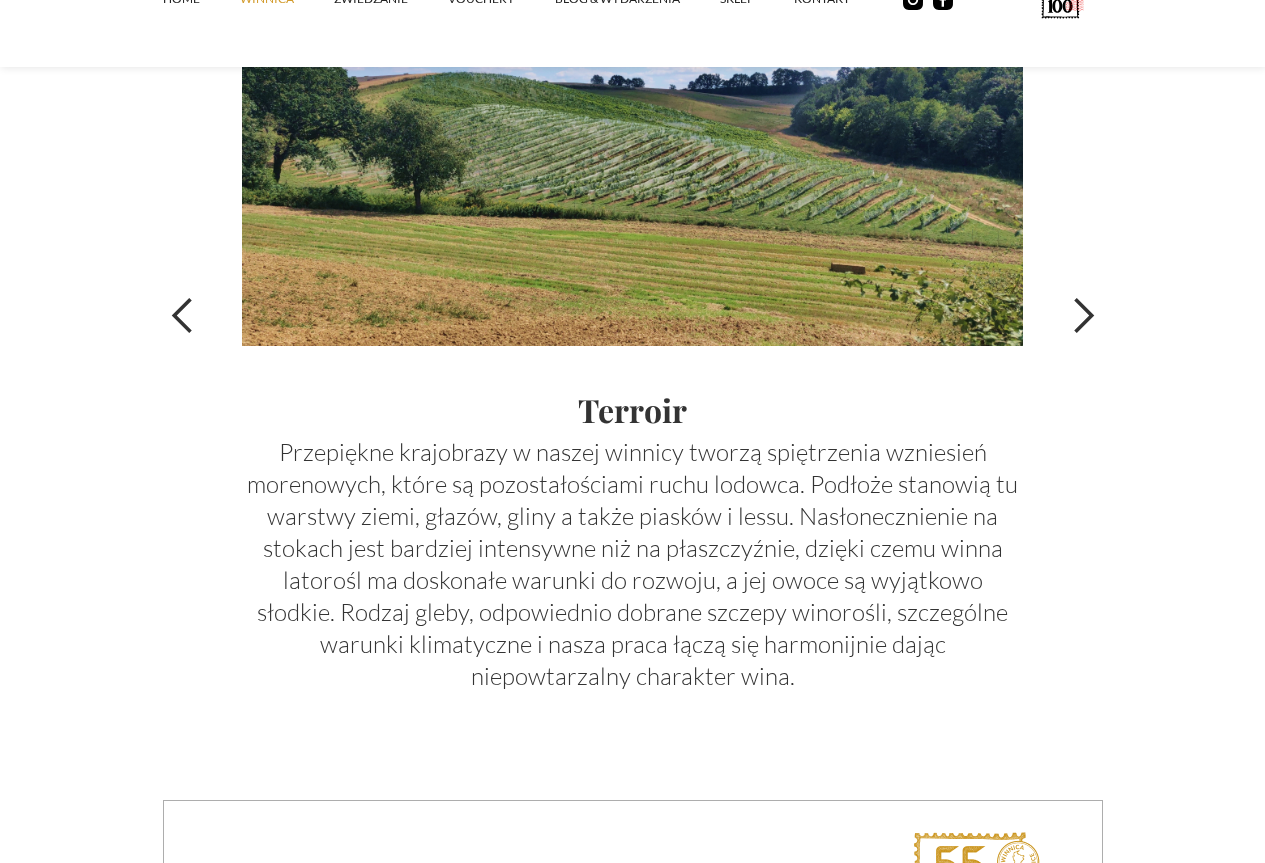click at bounding box center (1083, 316) 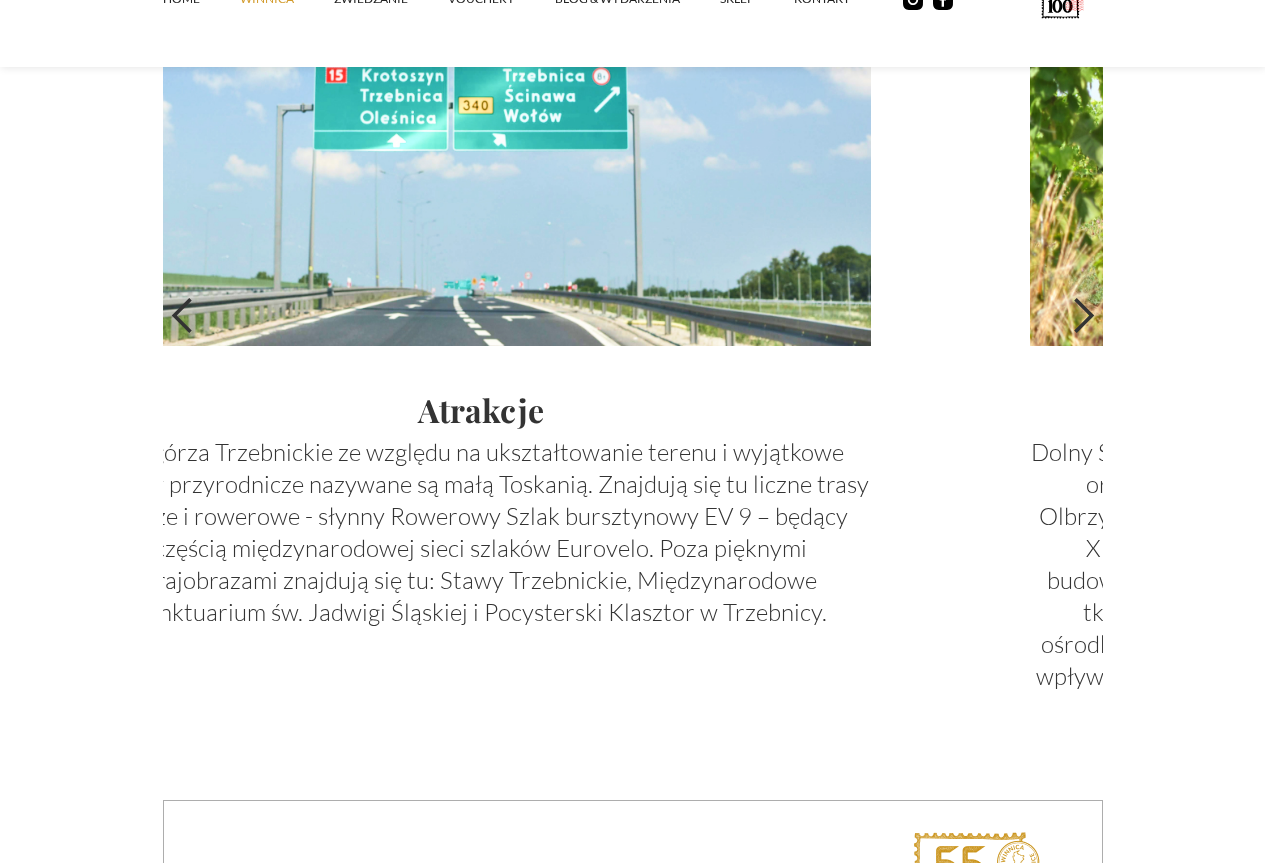 click at bounding box center [1083, 316] 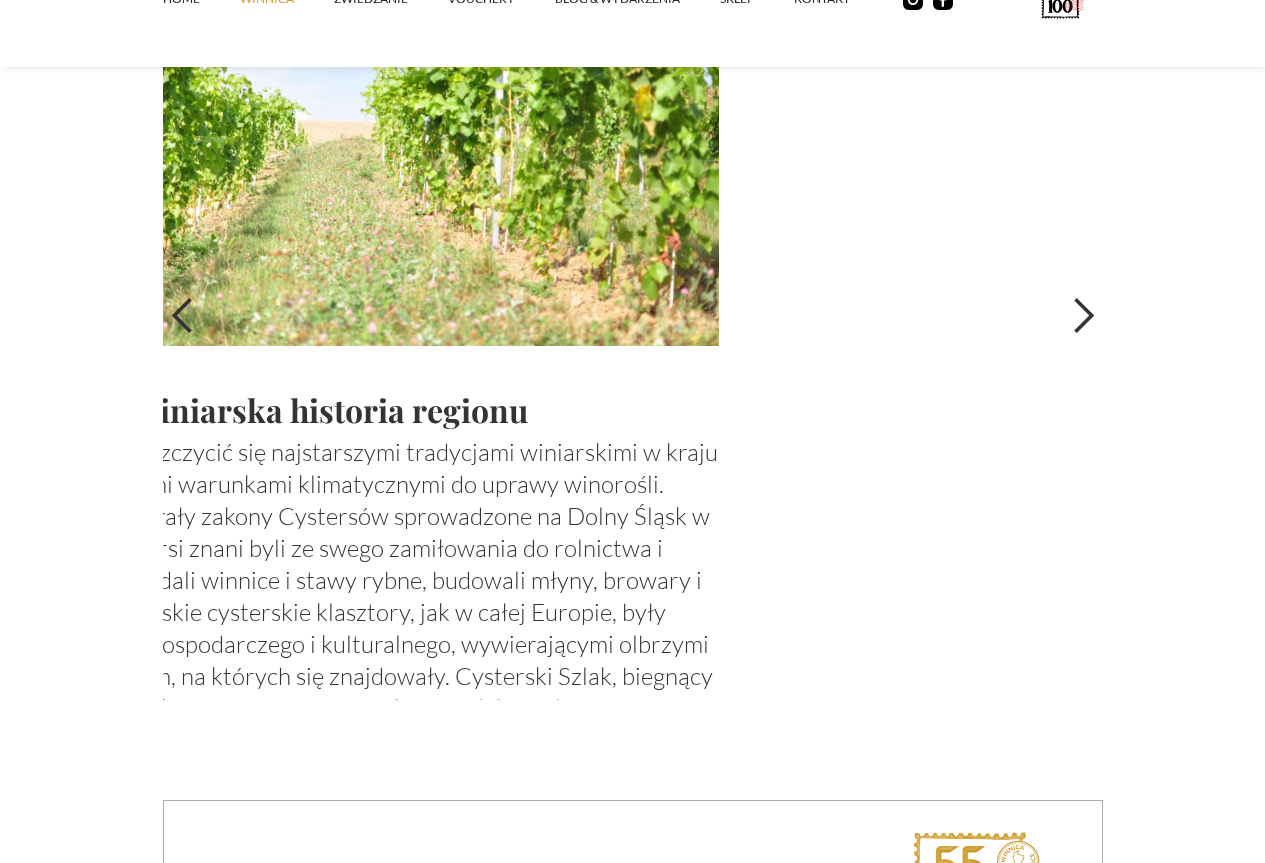 click at bounding box center (1083, 316) 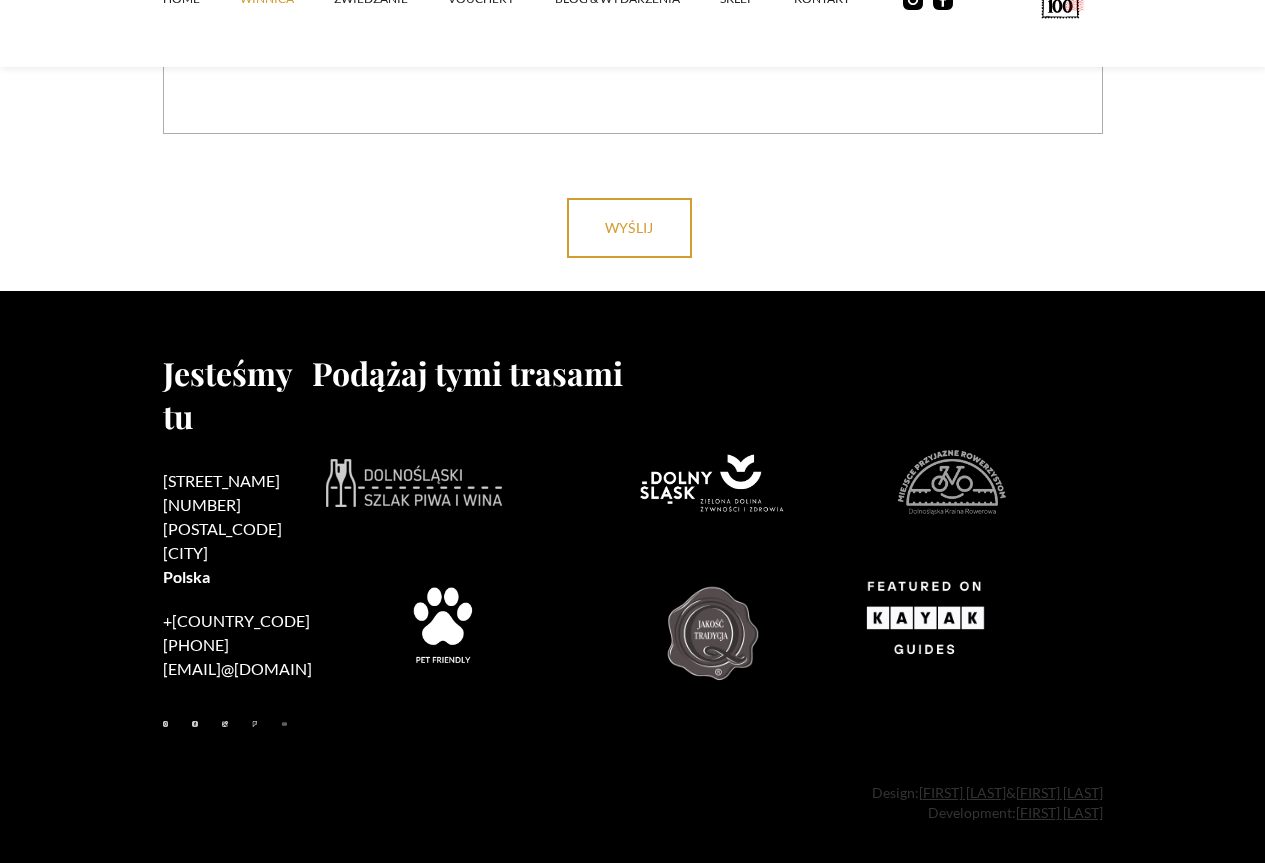 scroll, scrollTop: 8542, scrollLeft: 0, axis: vertical 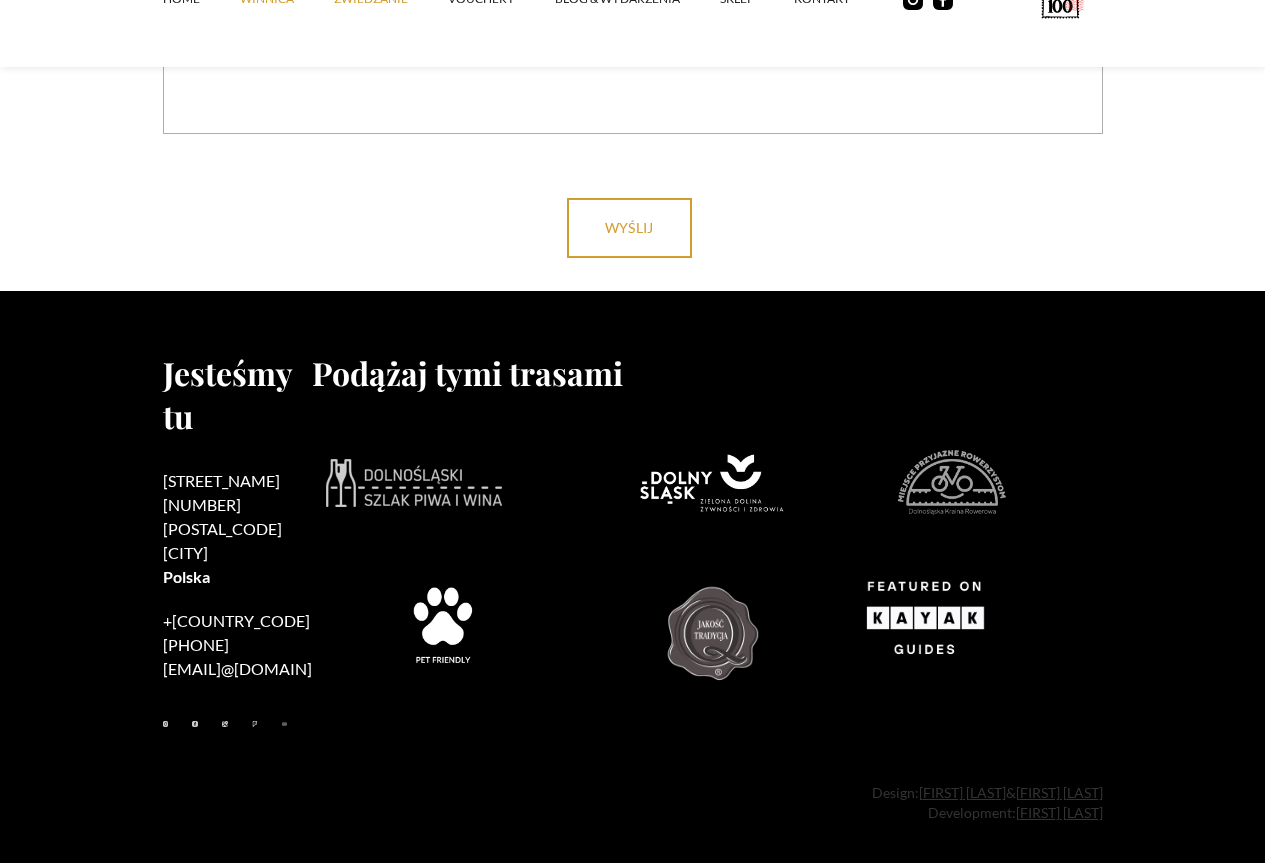 click on "ZWIEDZANIE" at bounding box center [391, -1] 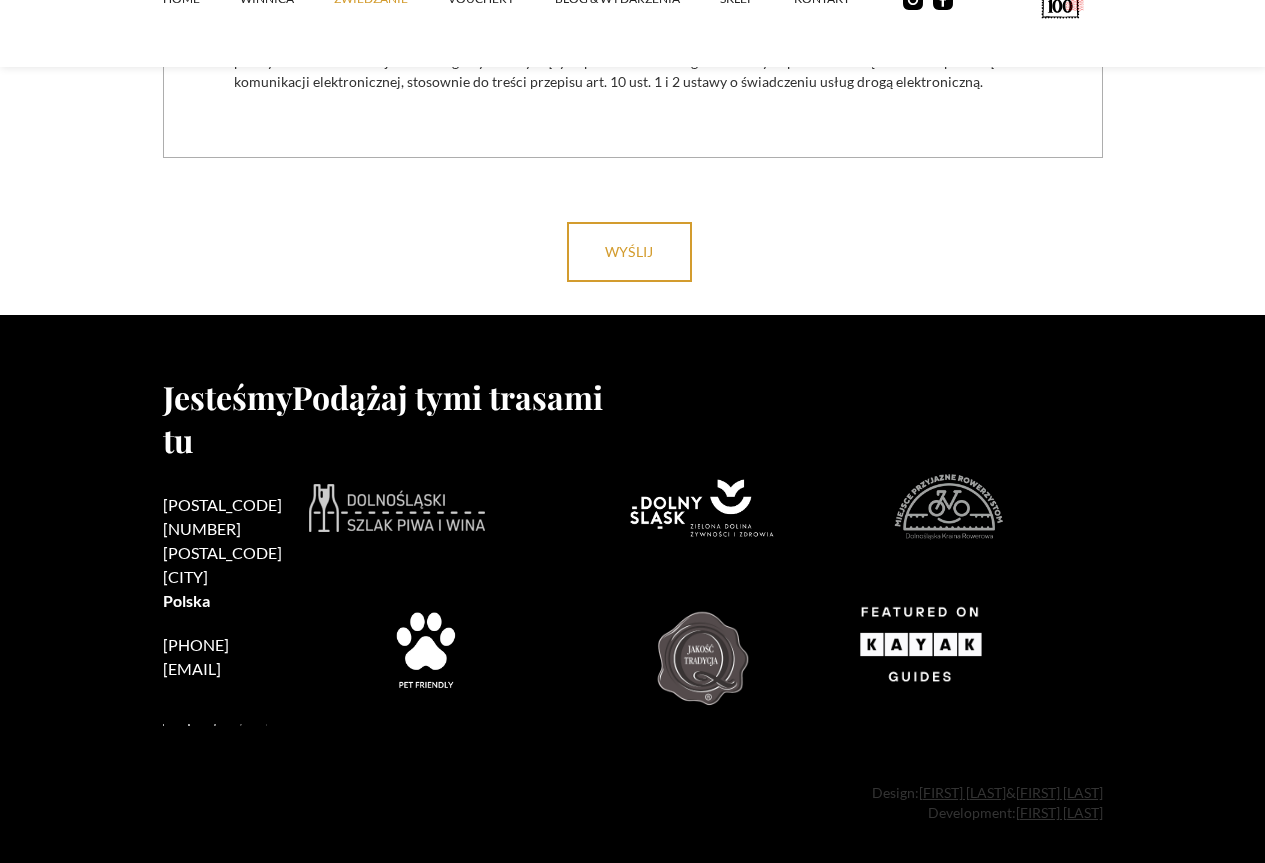 scroll, scrollTop: 6311, scrollLeft: 0, axis: vertical 